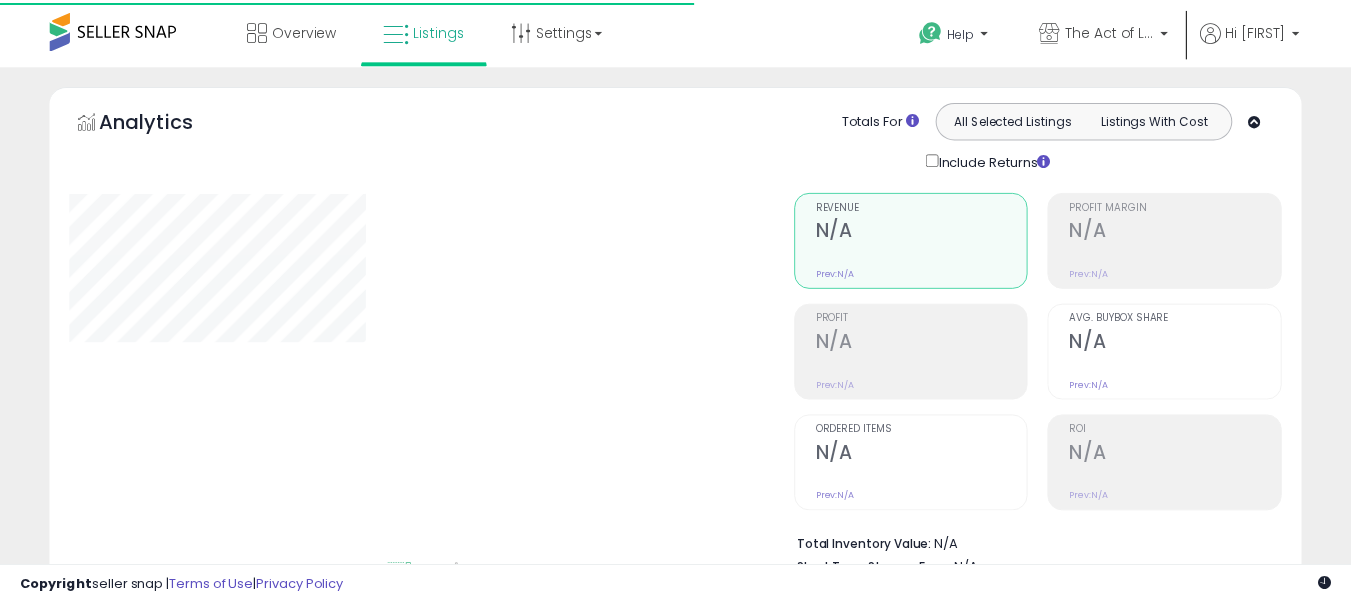 scroll, scrollTop: 0, scrollLeft: 0, axis: both 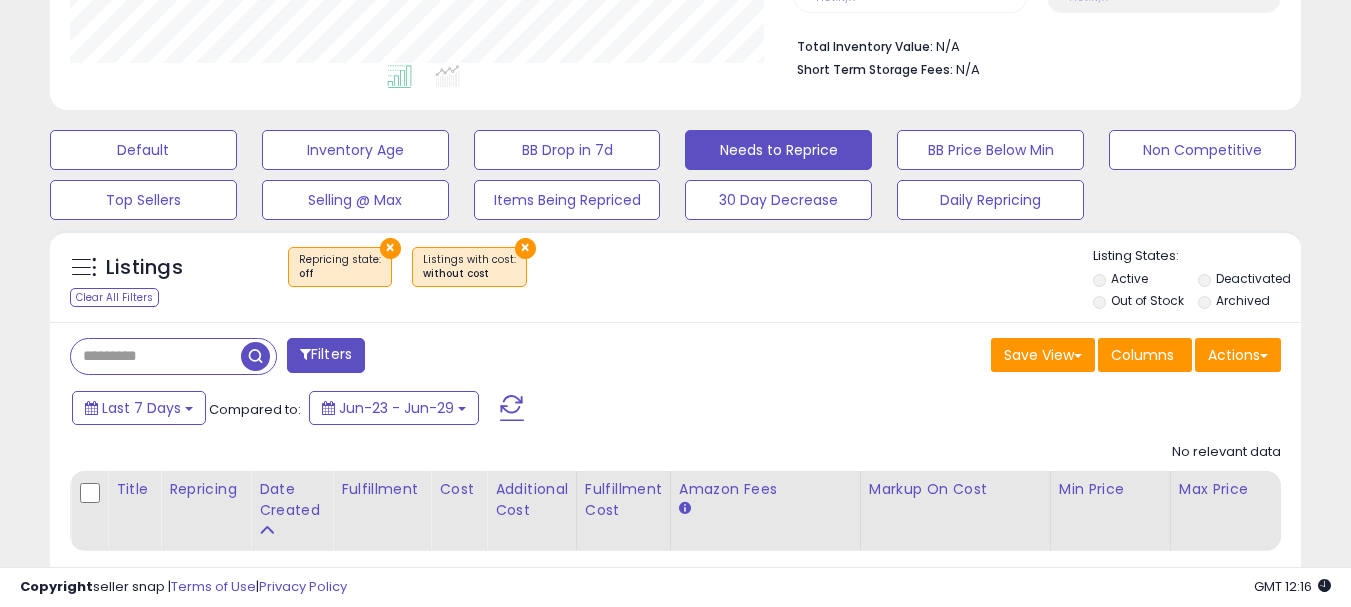 click on "×" at bounding box center [390, 248] 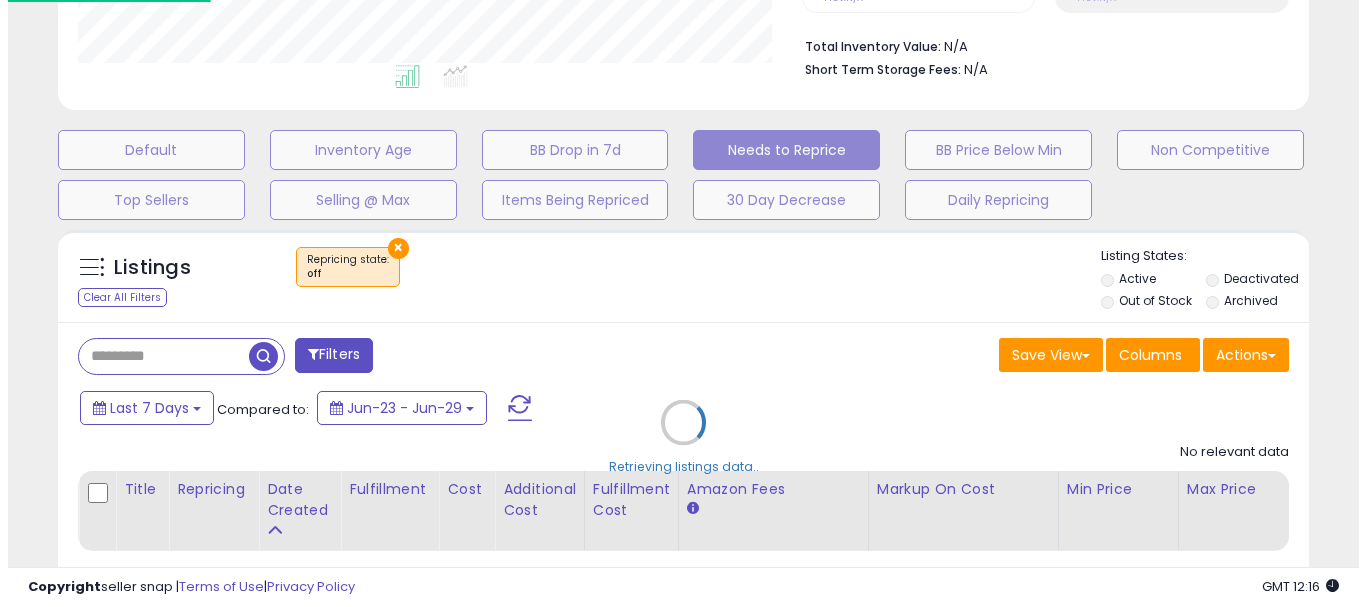 scroll, scrollTop: 999590, scrollLeft: 999267, axis: both 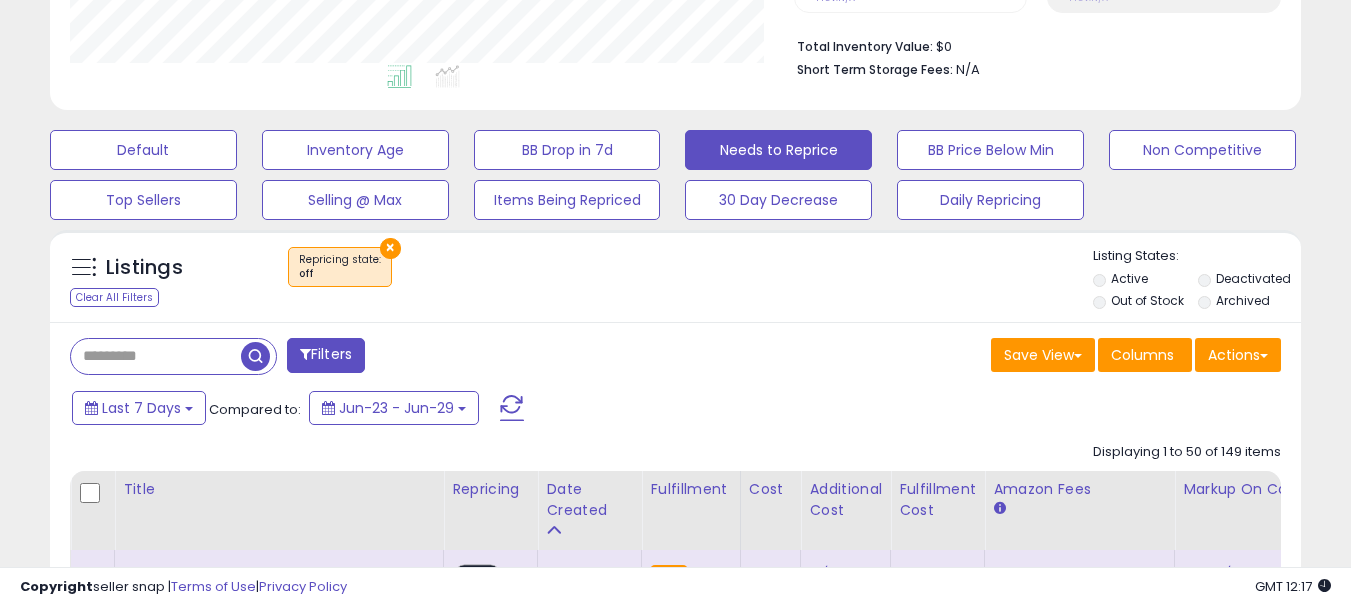 click on "×" at bounding box center (390, 248) 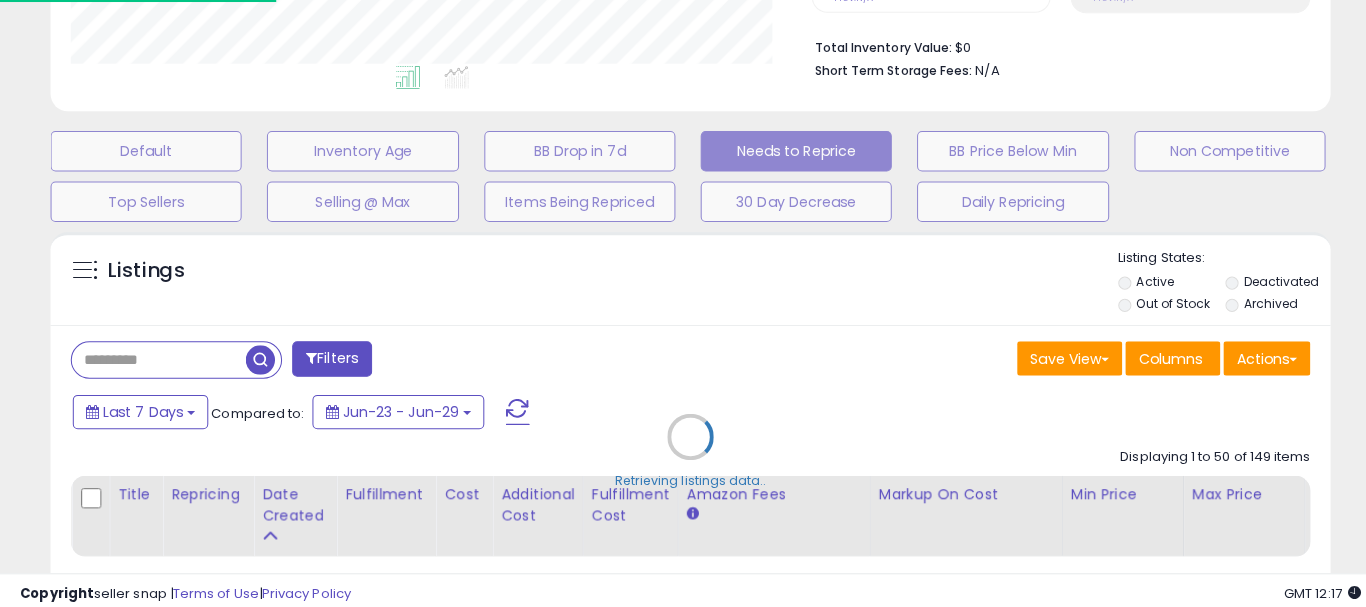 scroll, scrollTop: 999590, scrollLeft: 999267, axis: both 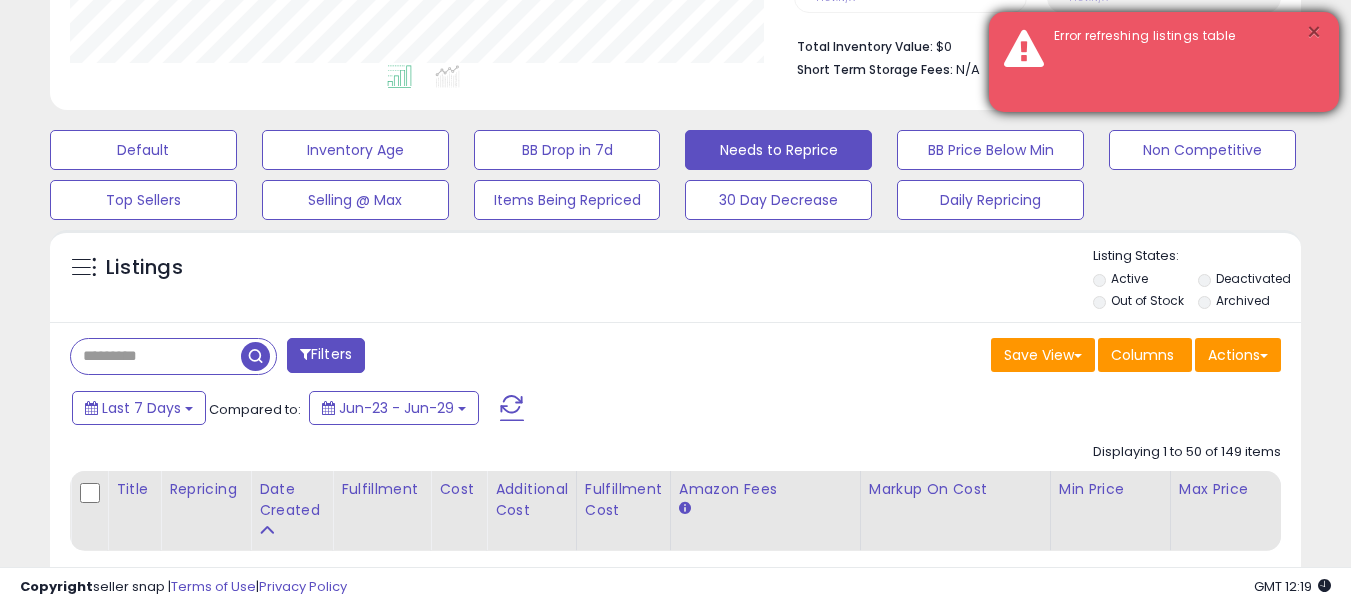 click on "×" at bounding box center [1314, 32] 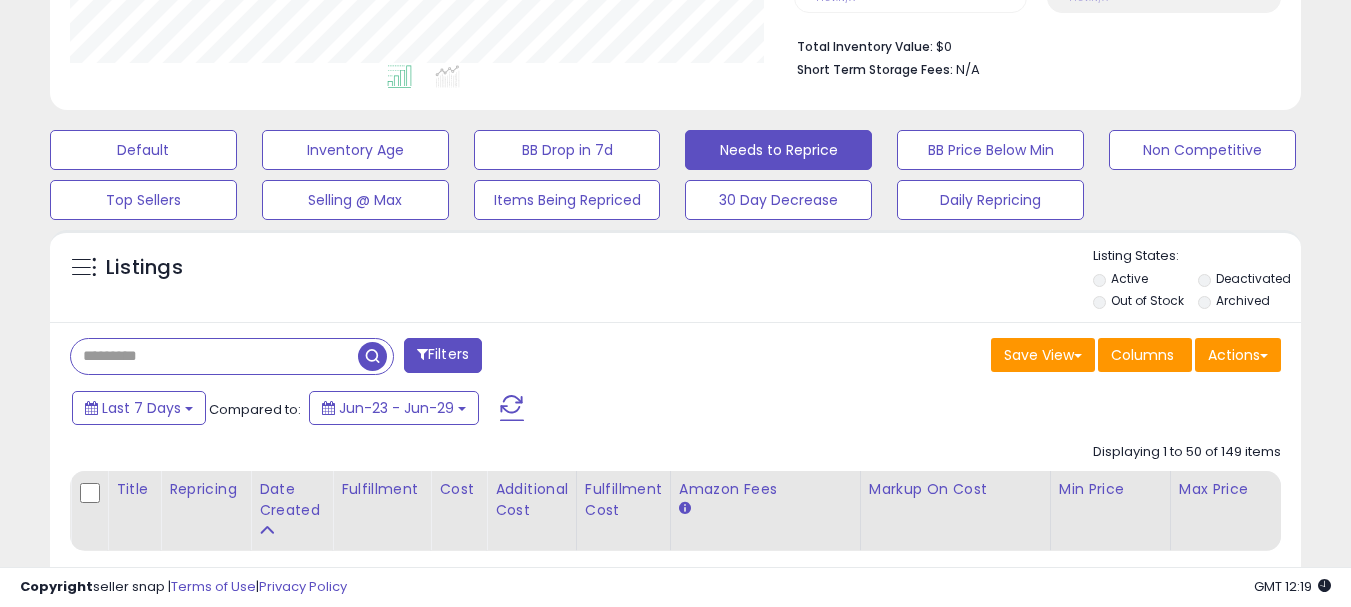 click at bounding box center [214, 356] 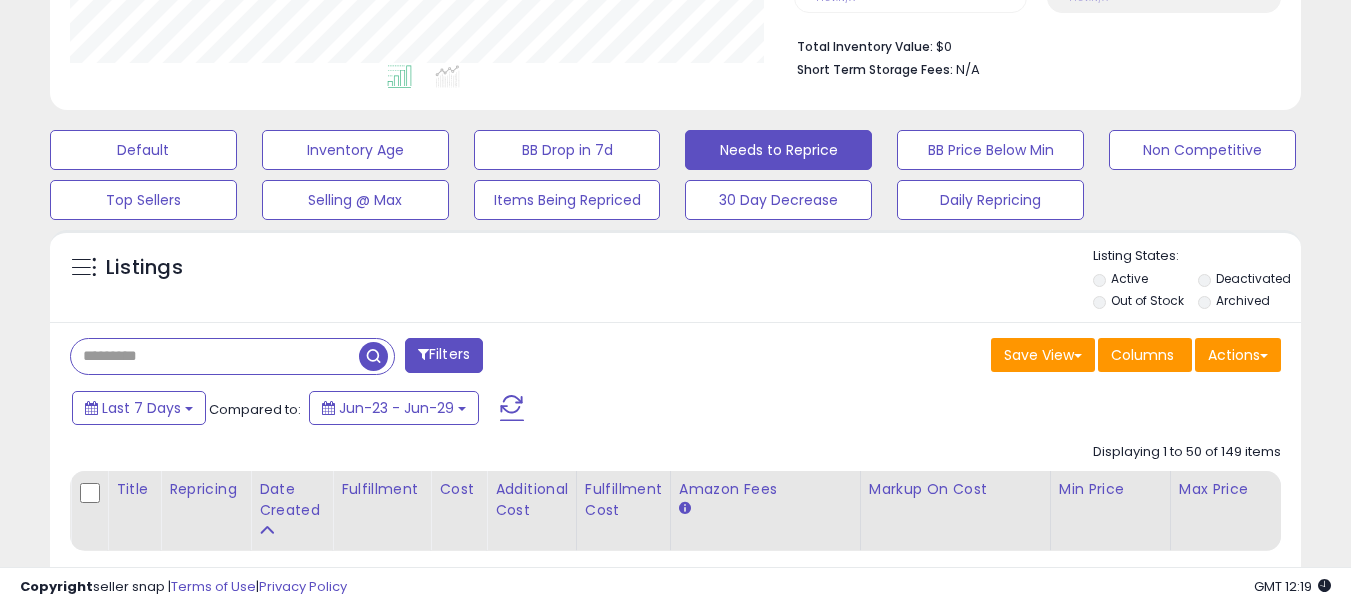 paste on "**********" 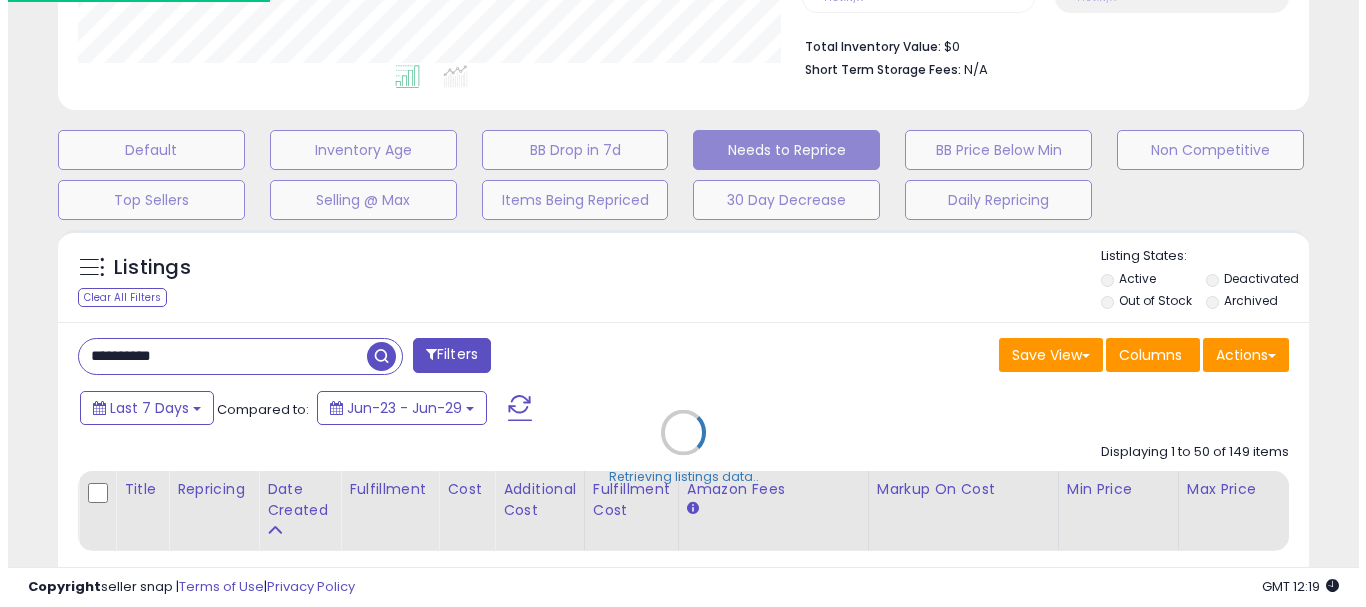 scroll, scrollTop: 999590, scrollLeft: 999267, axis: both 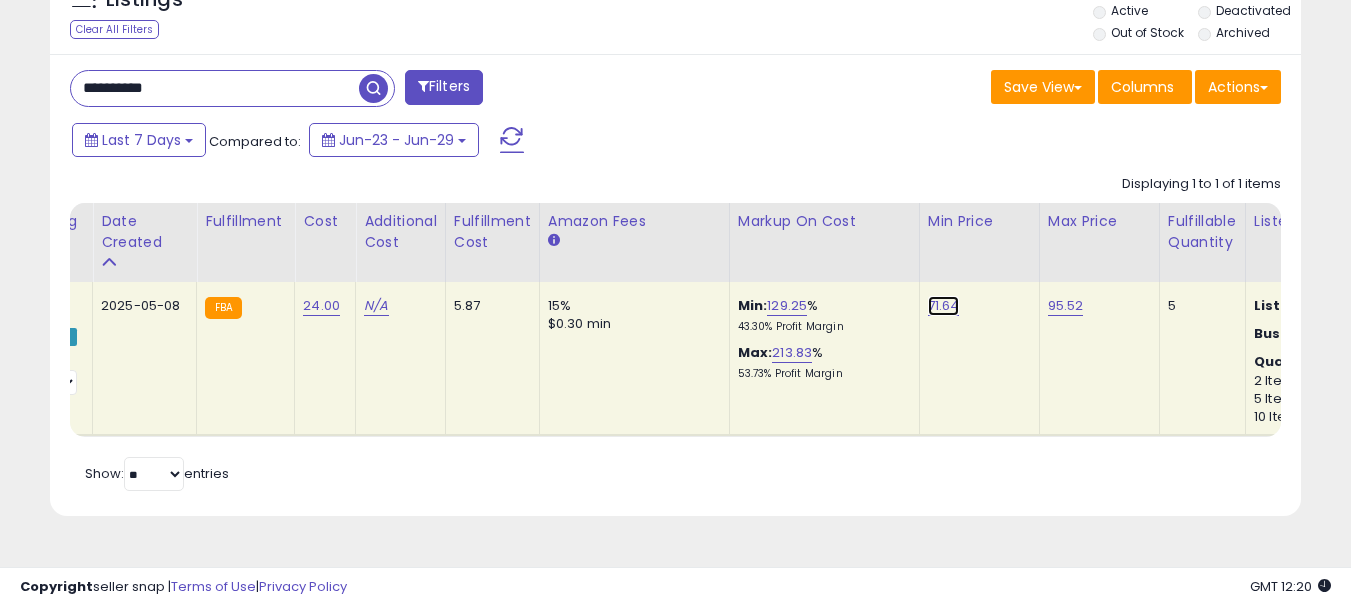 click on "71.64" at bounding box center (944, 306) 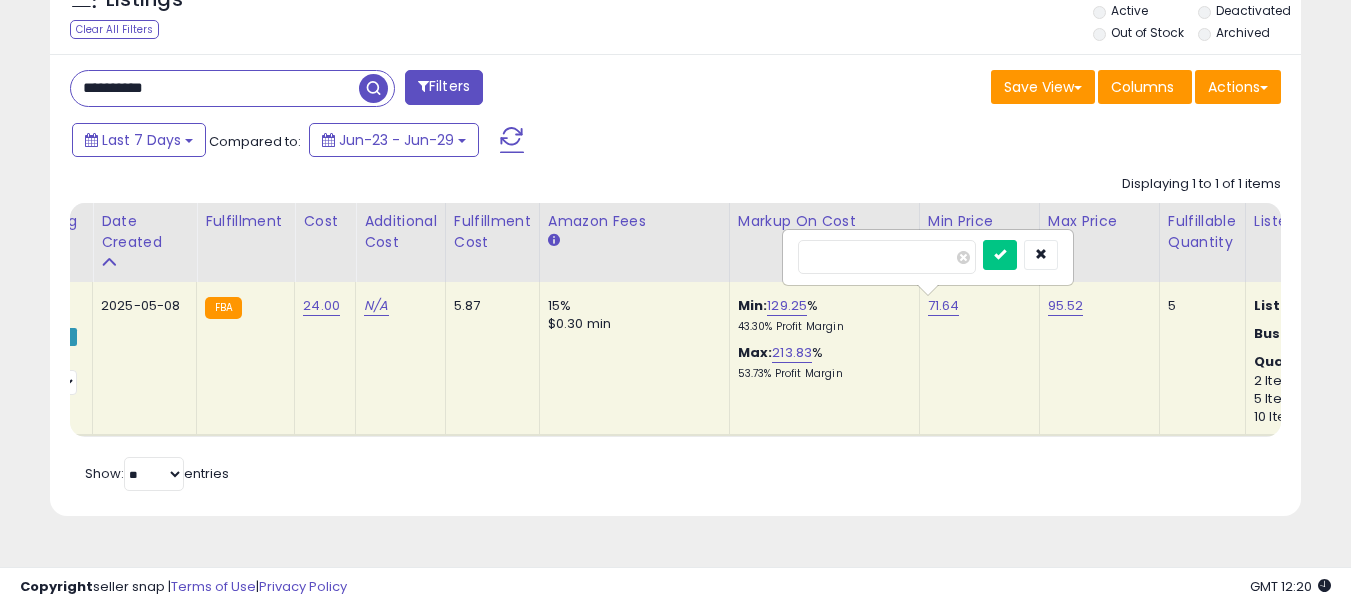 drag, startPoint x: 893, startPoint y: 256, endPoint x: 709, endPoint y: 260, distance: 184.04347 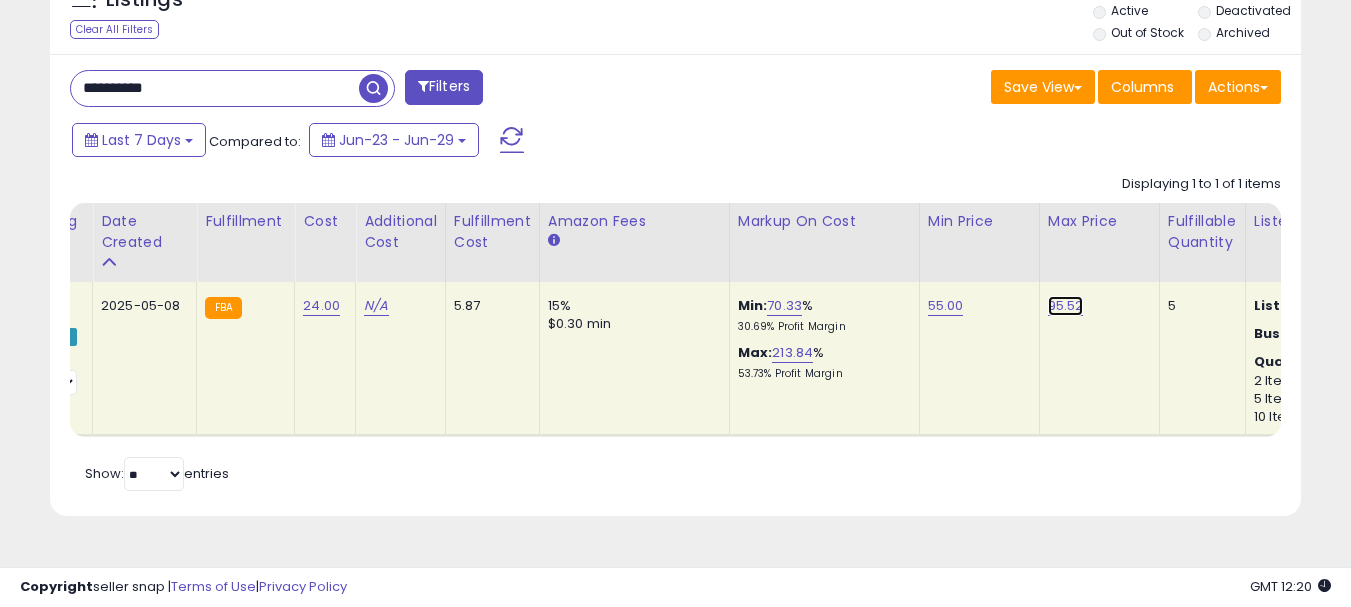 click on "95.52" at bounding box center [1066, 306] 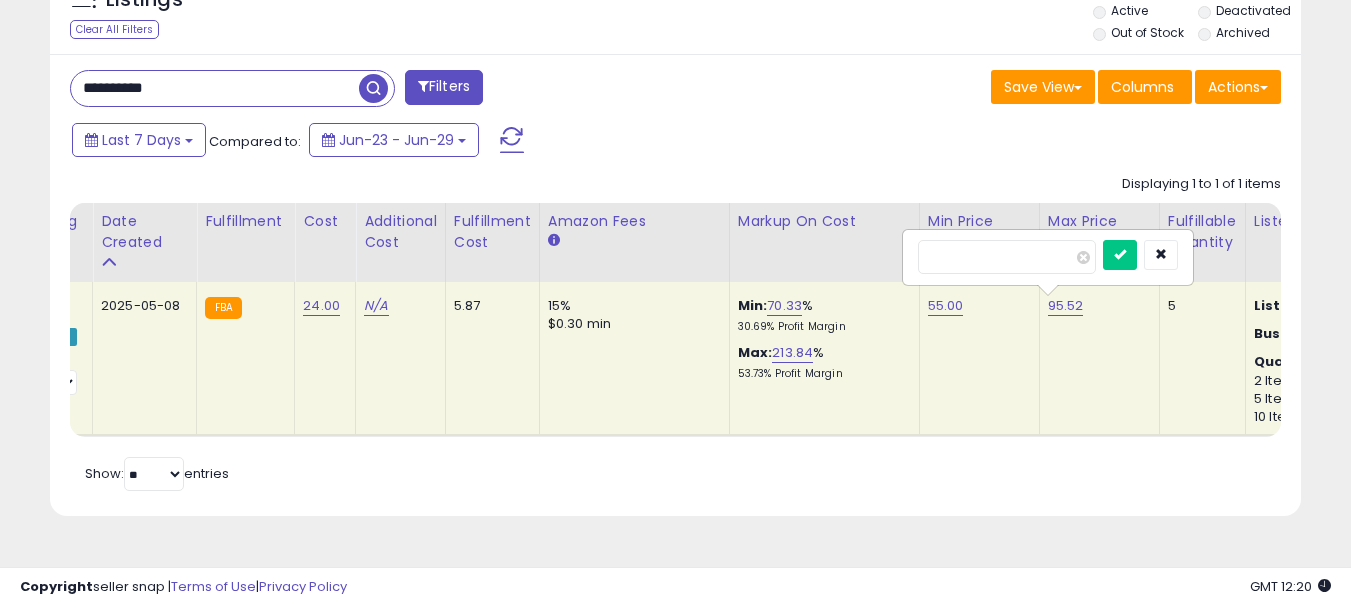 click on "Title
Repricing" at bounding box center [710, 320] 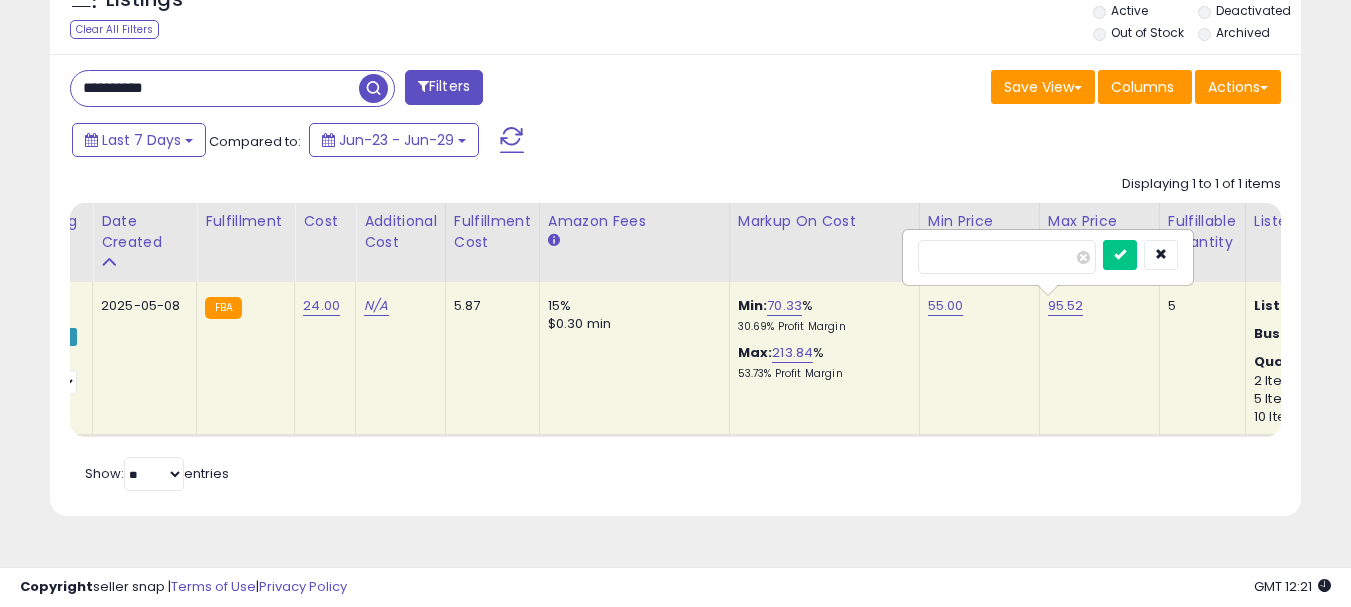 drag, startPoint x: 1017, startPoint y: 256, endPoint x: 879, endPoint y: 256, distance: 138 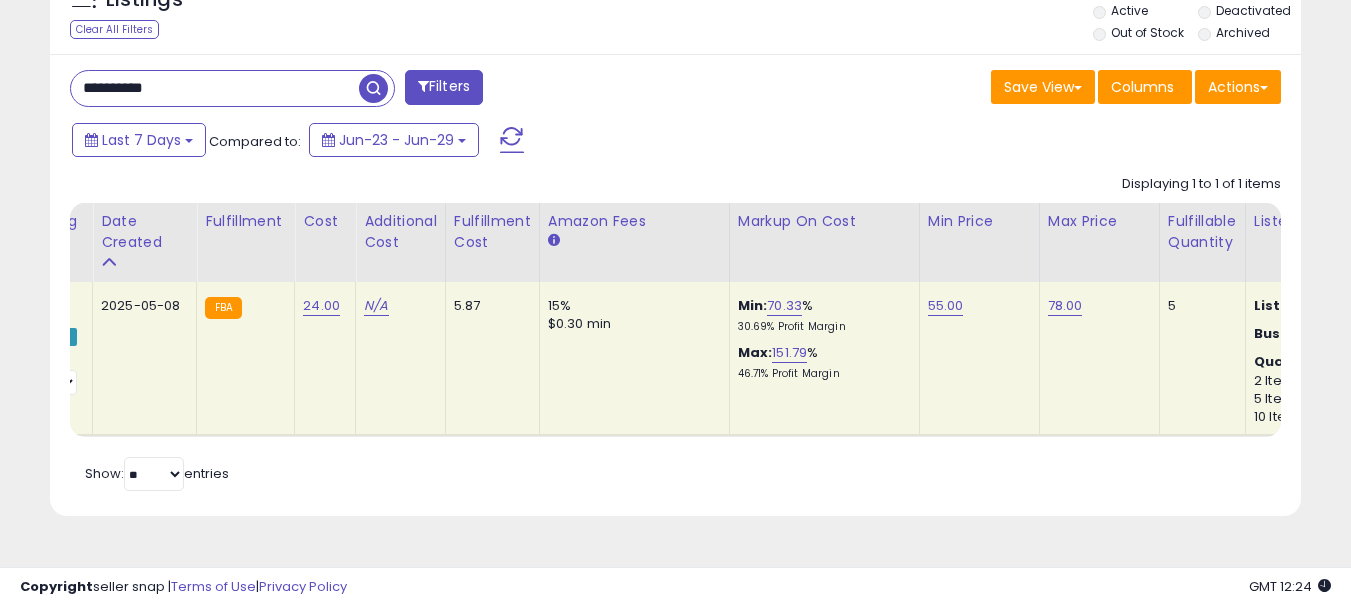 click on "**********" at bounding box center (215, 88) 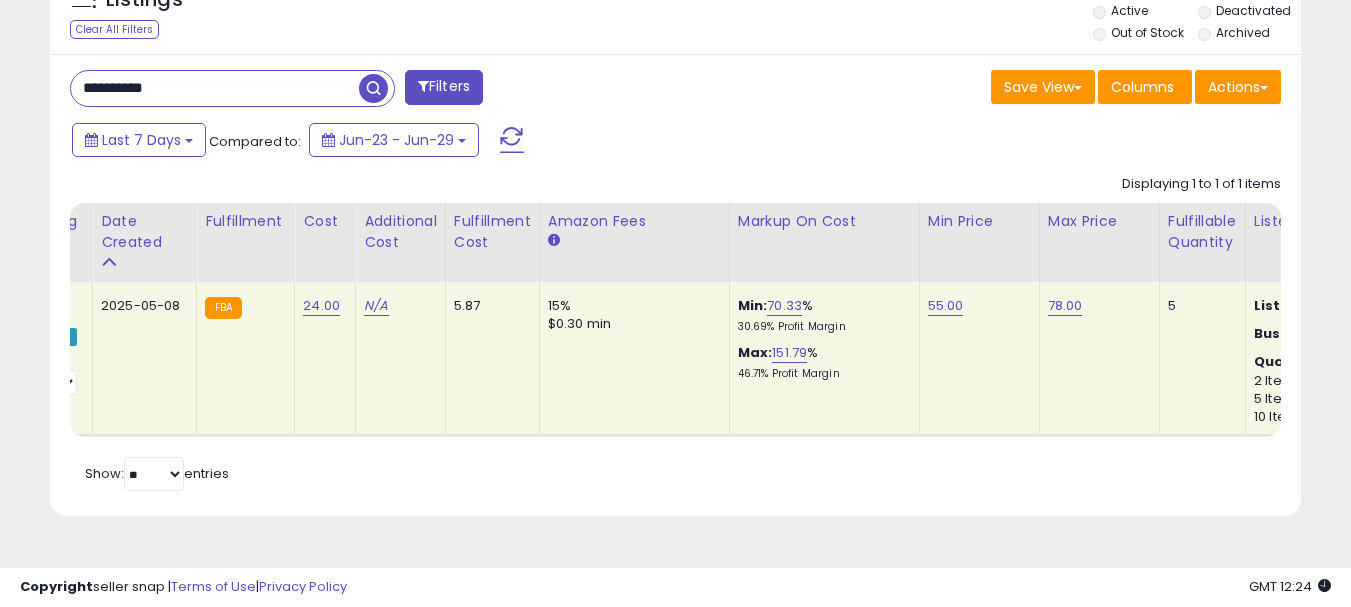 click on "**********" at bounding box center (215, 88) 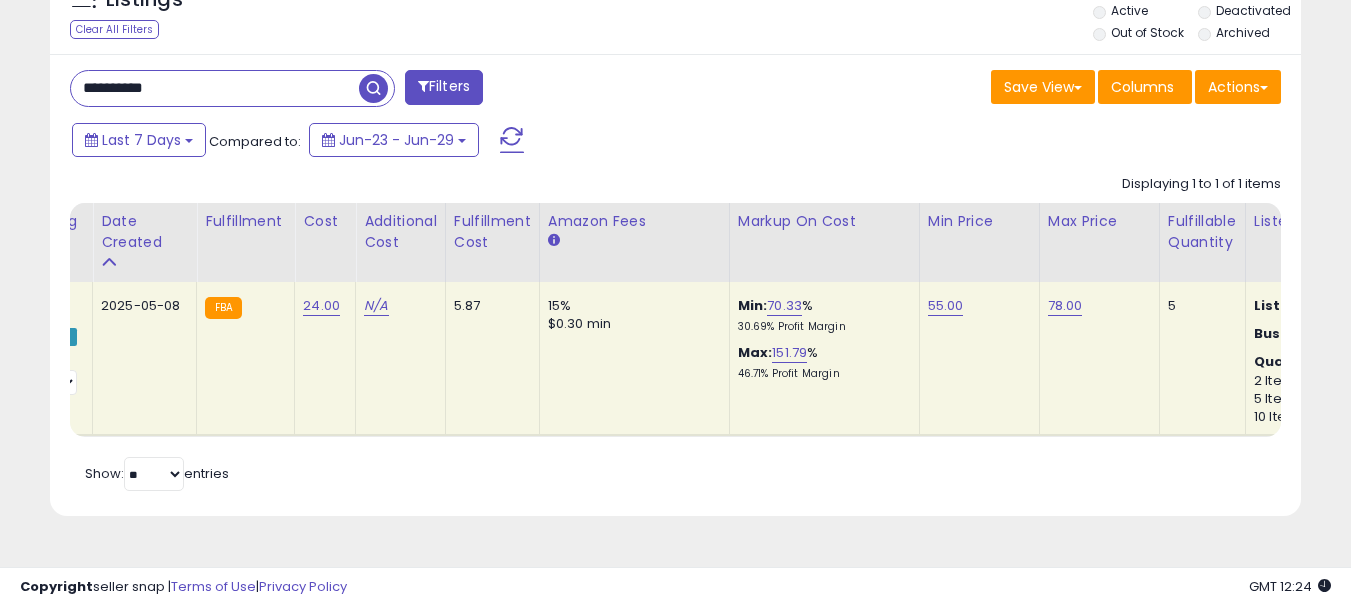 paste 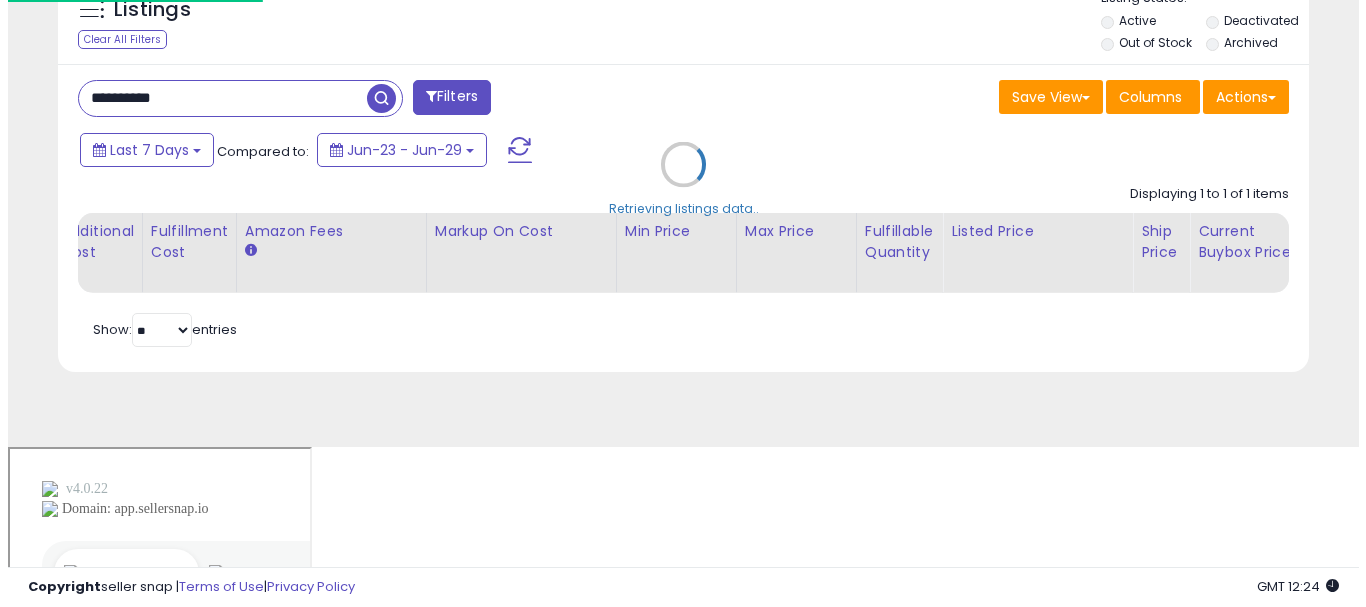 scroll, scrollTop: 613, scrollLeft: 0, axis: vertical 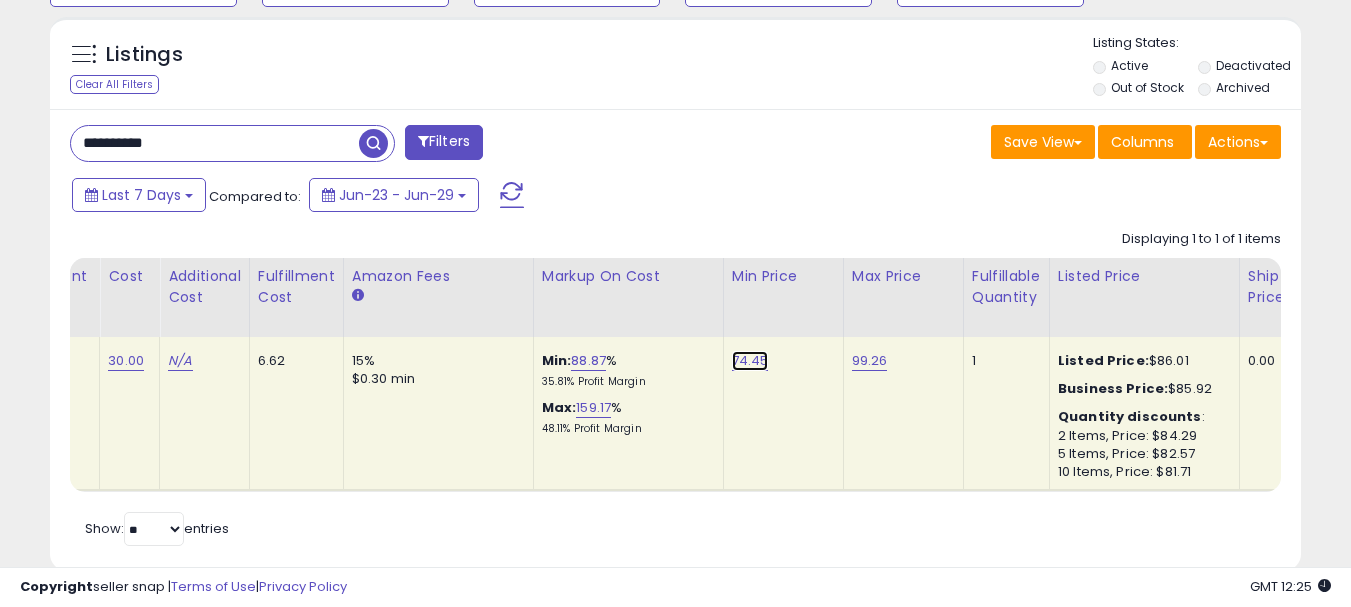 click on "74.45" at bounding box center [750, 361] 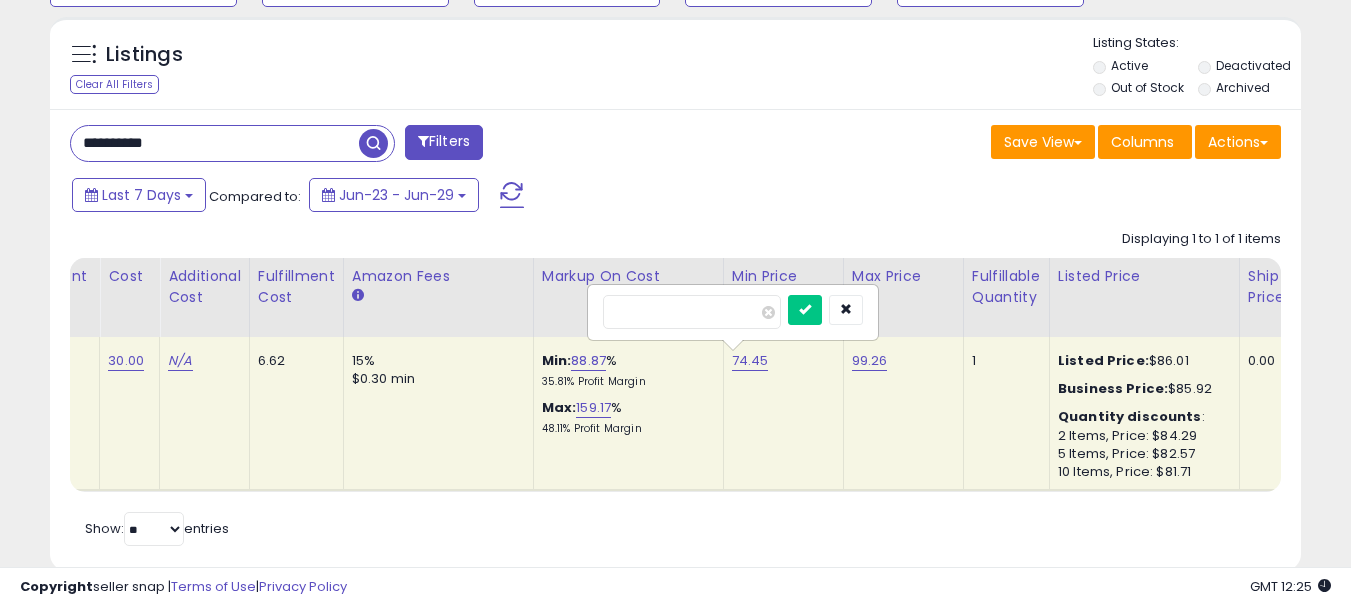 drag, startPoint x: 734, startPoint y: 327, endPoint x: 464, endPoint y: 290, distance: 272.5234 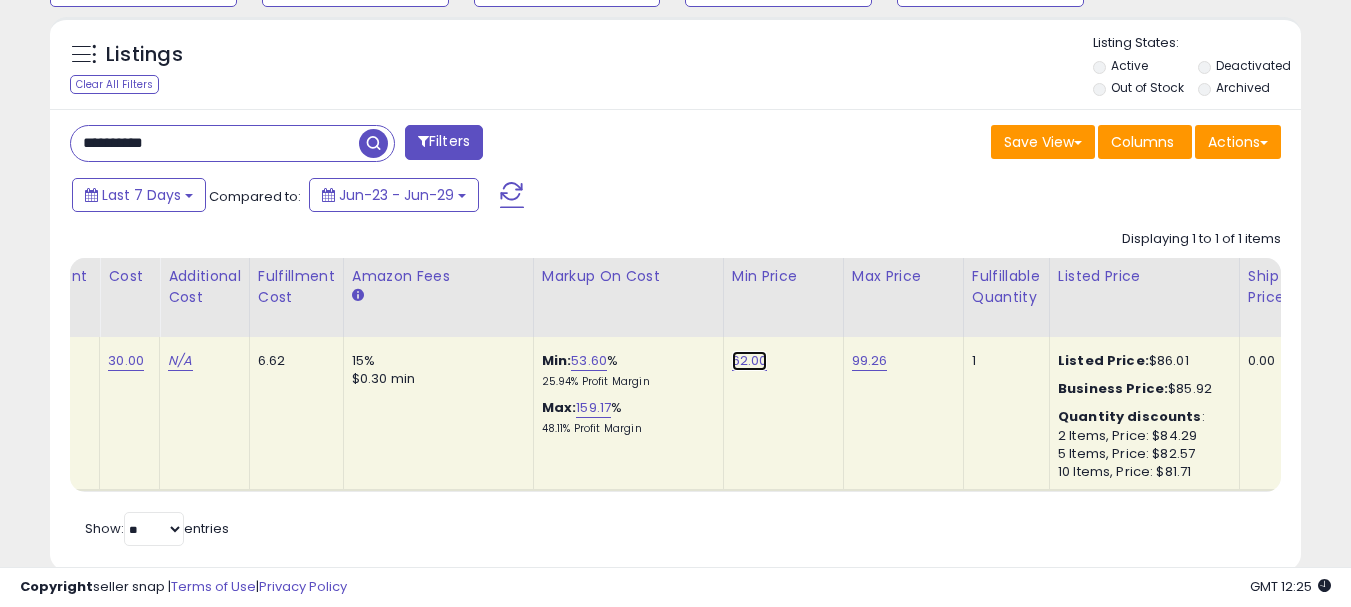 click on "62.00" at bounding box center [750, 361] 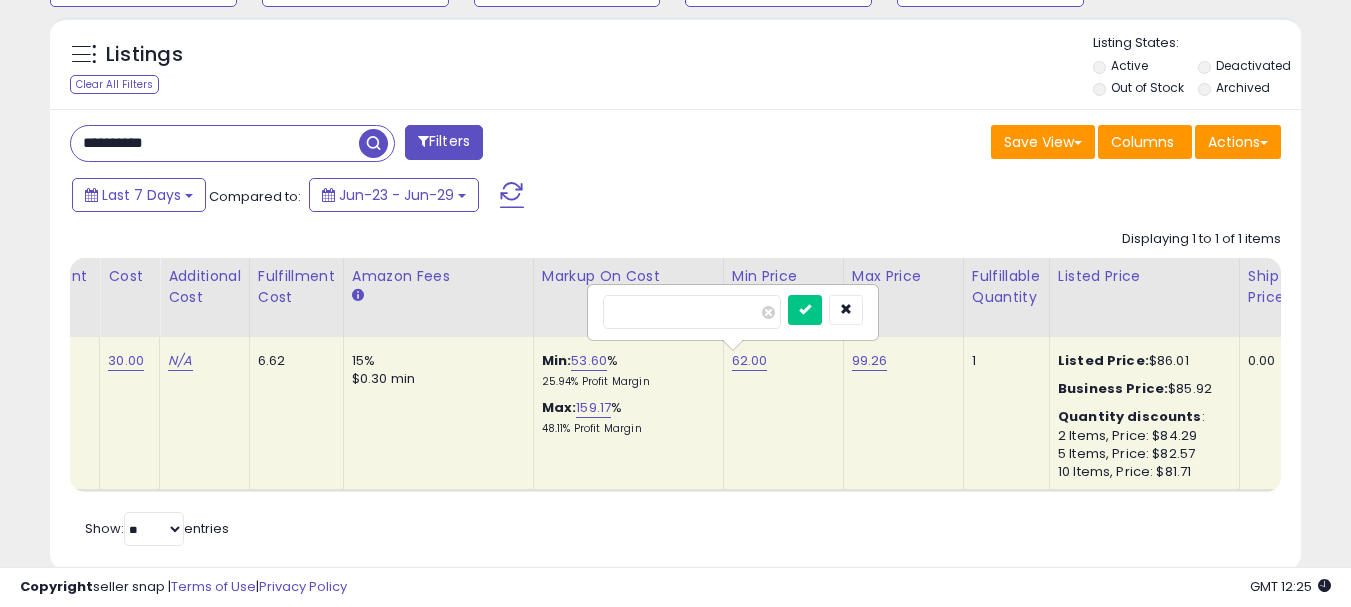click on "Title
Repricing" at bounding box center [515, 375] 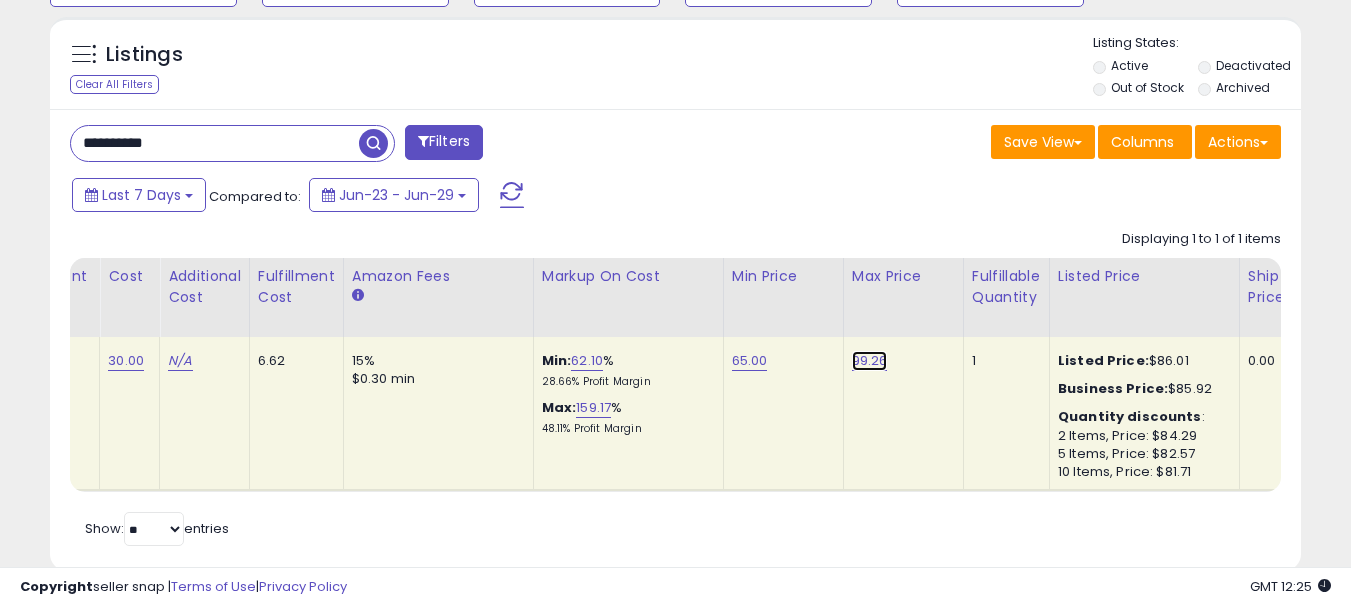 click on "99.26" at bounding box center [870, 361] 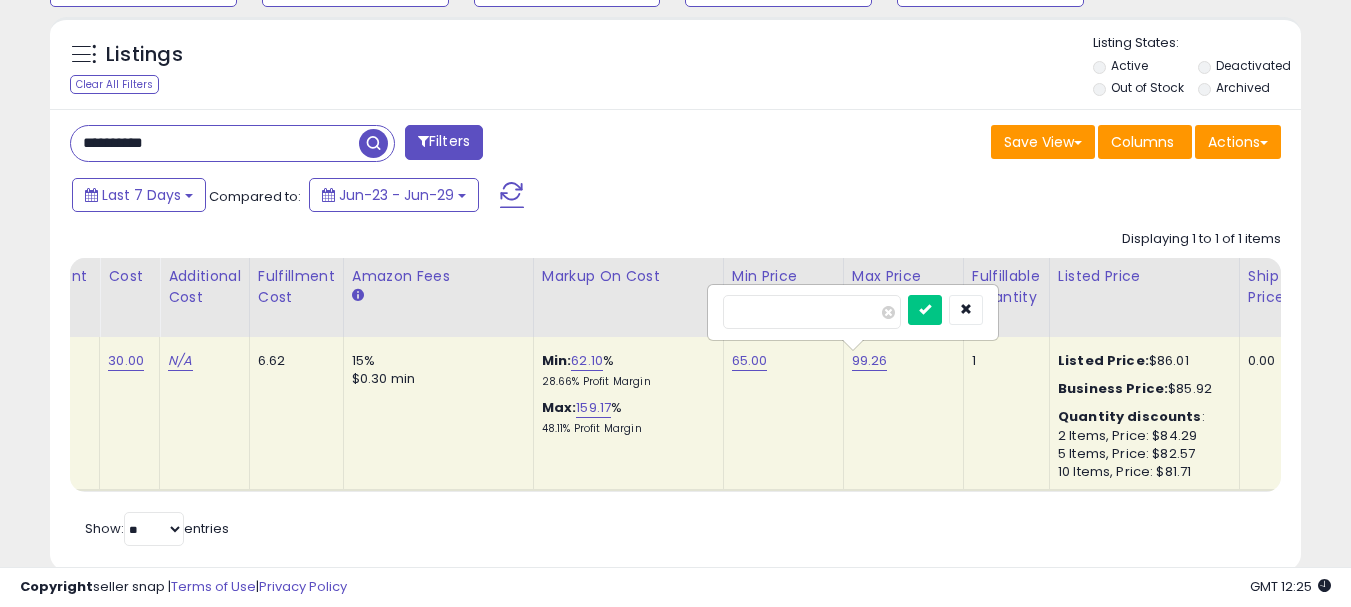 drag, startPoint x: 840, startPoint y: 320, endPoint x: 626, endPoint y: 273, distance: 219.10043 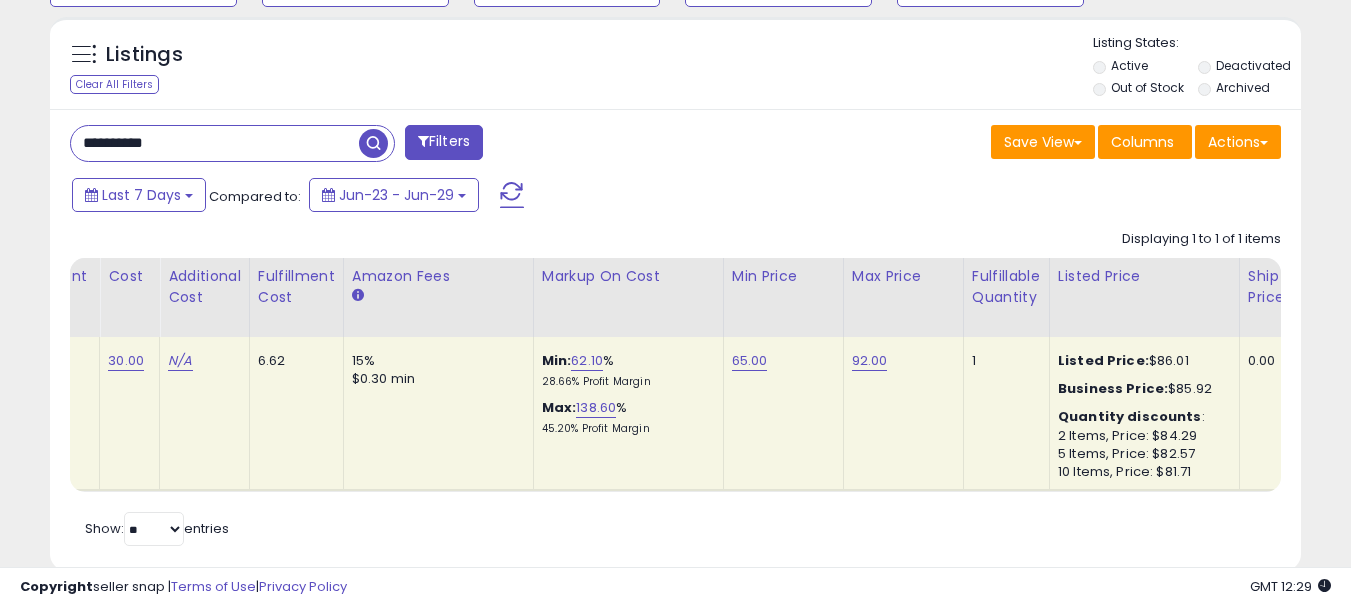 click on "**********" at bounding box center (215, 143) 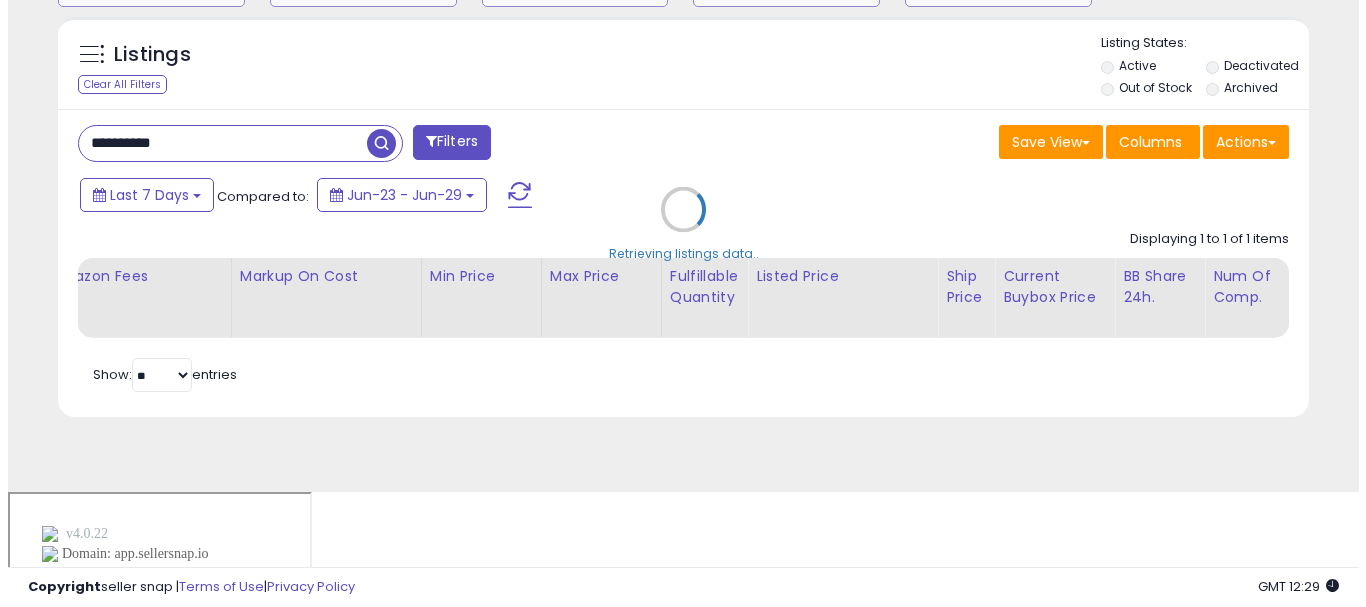scroll, scrollTop: 613, scrollLeft: 0, axis: vertical 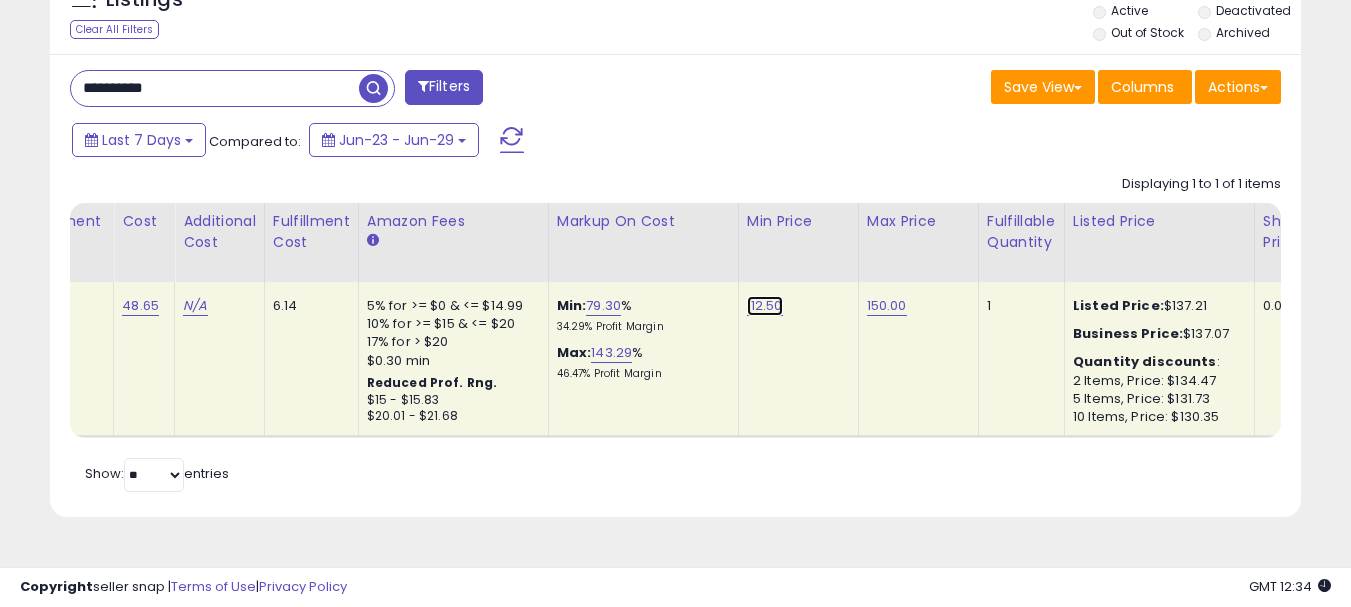 click on "112.50" at bounding box center (765, 306) 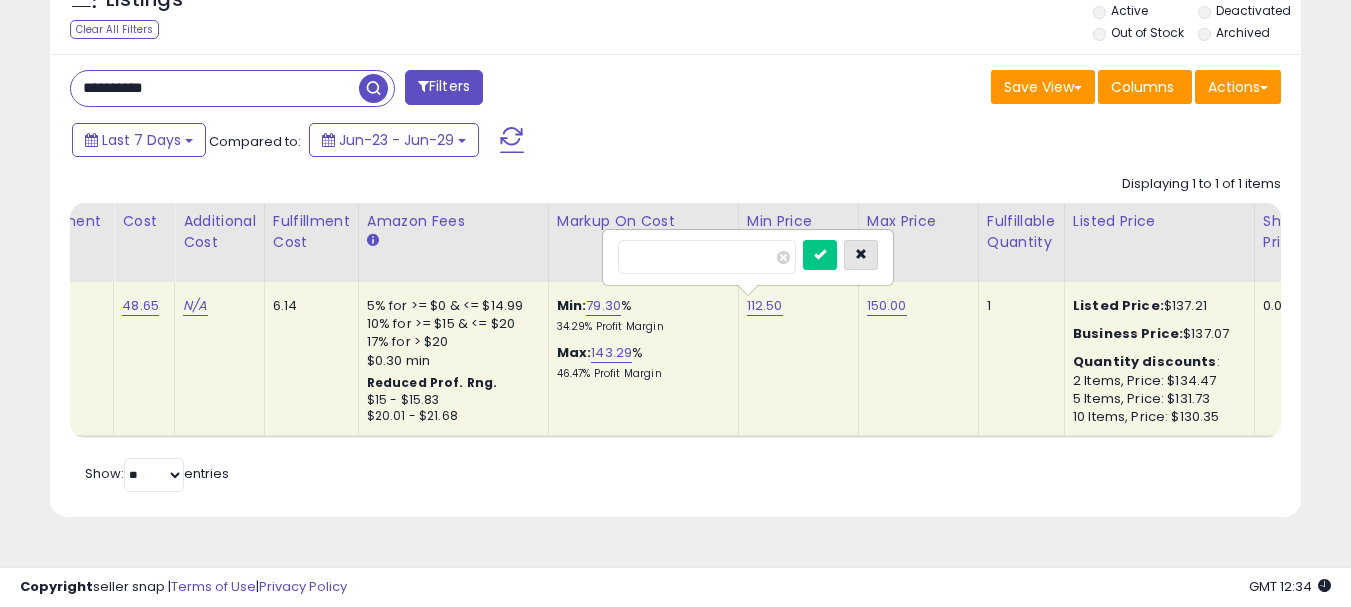 click at bounding box center (861, 254) 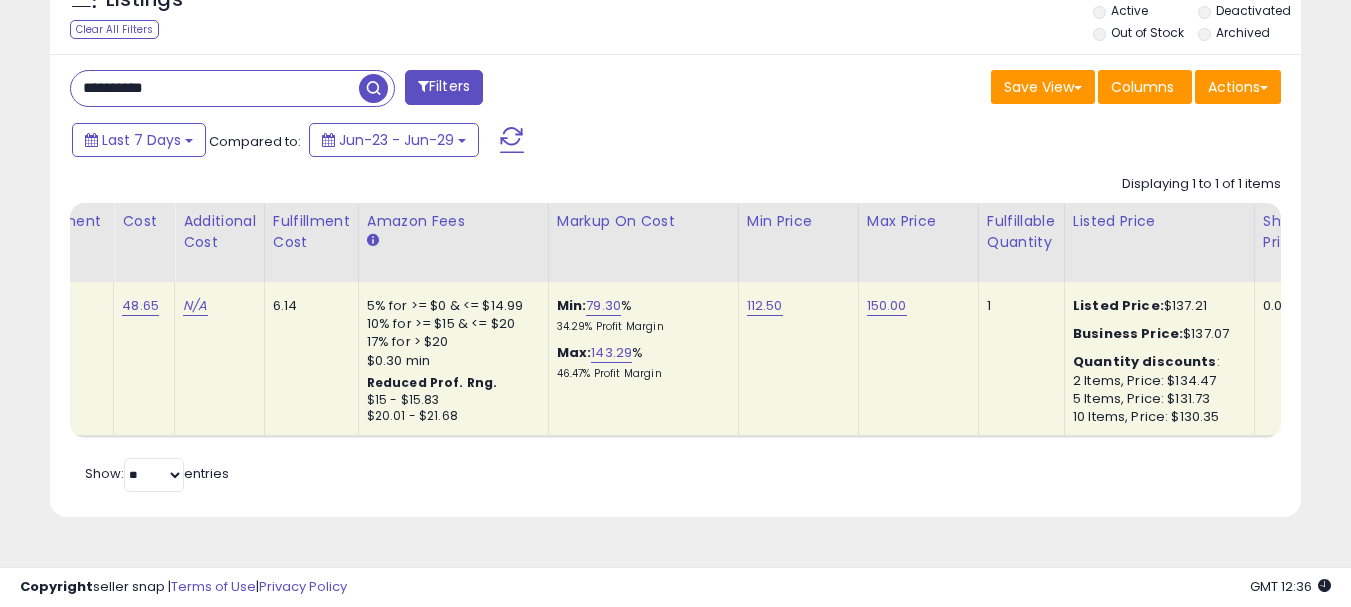 click on "**********" at bounding box center (215, 88) 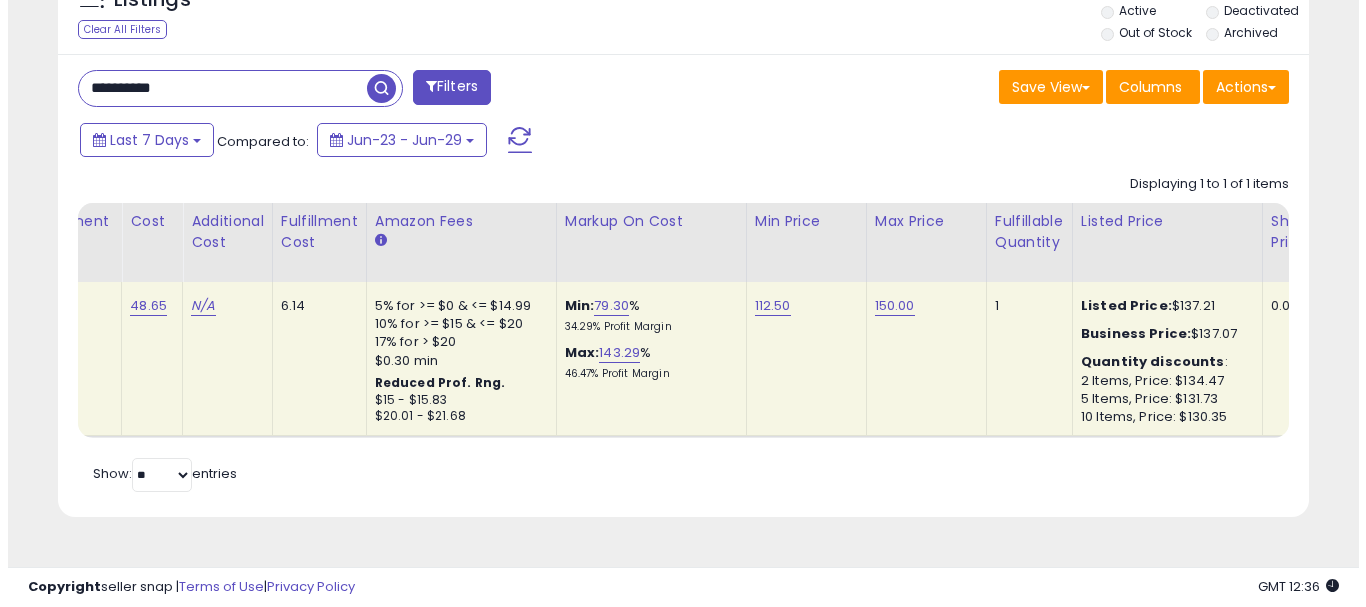 scroll, scrollTop: 613, scrollLeft: 0, axis: vertical 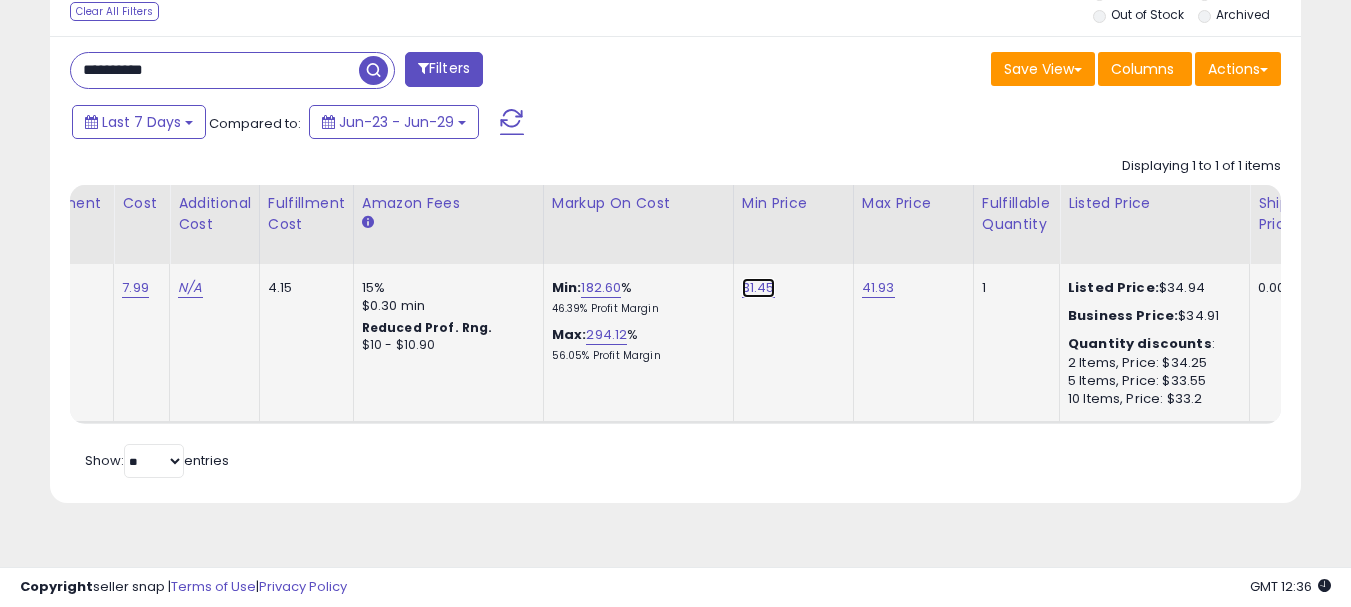 click on "31.45" at bounding box center [758, 288] 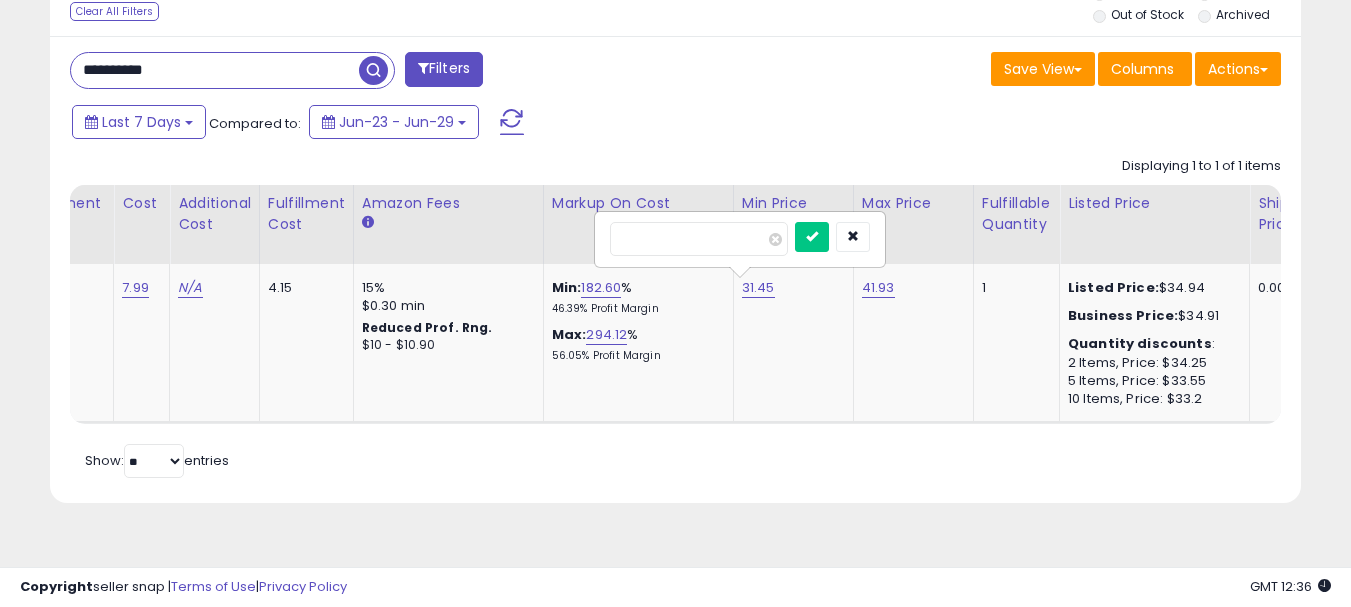drag, startPoint x: 727, startPoint y: 248, endPoint x: 517, endPoint y: 246, distance: 210.00952 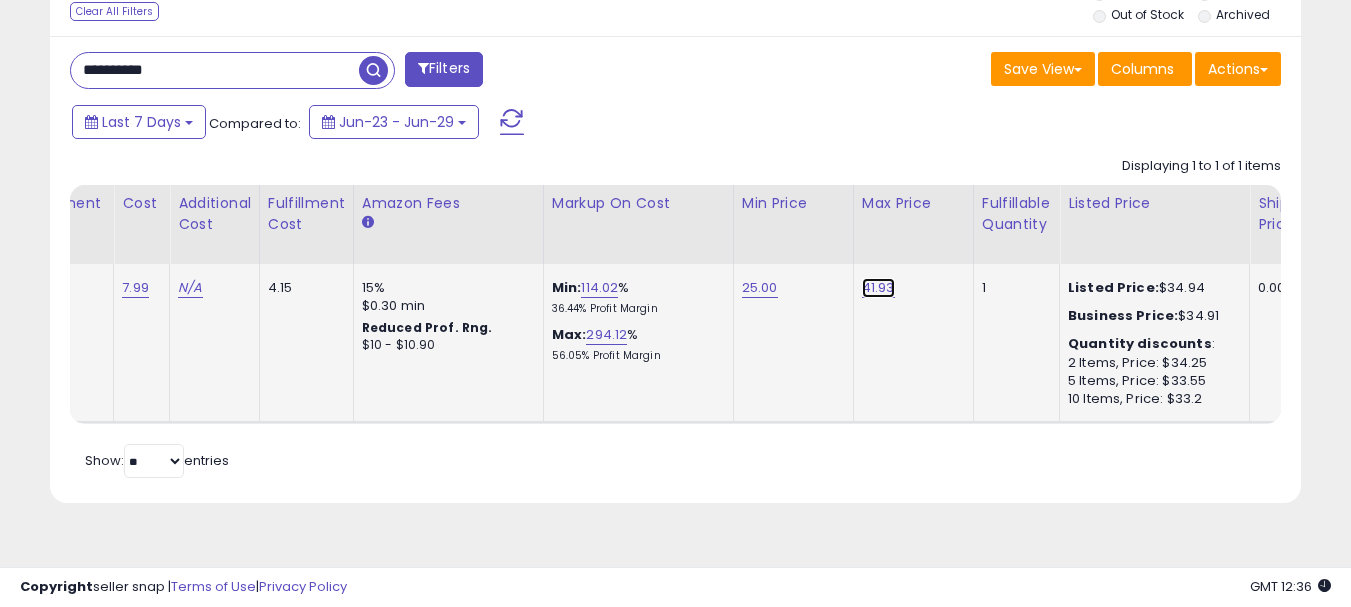 click on "41.93" at bounding box center [878, 288] 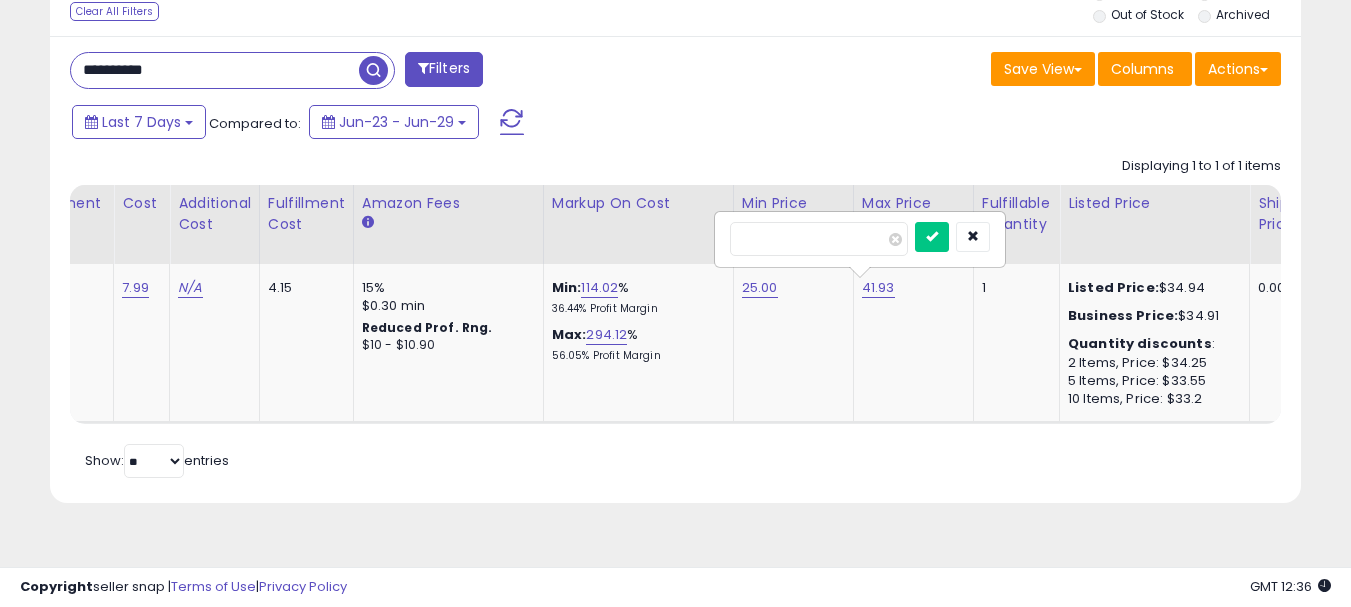 click on "Title
Repricing" at bounding box center [527, 304] 